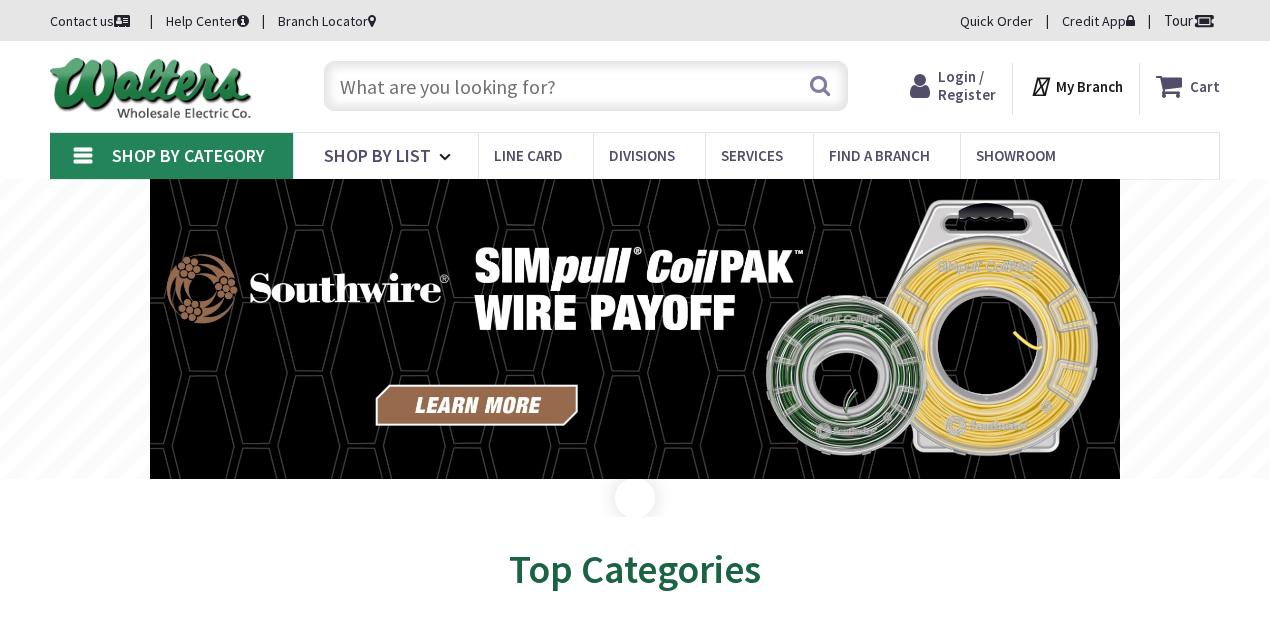 scroll, scrollTop: 0, scrollLeft: 0, axis: both 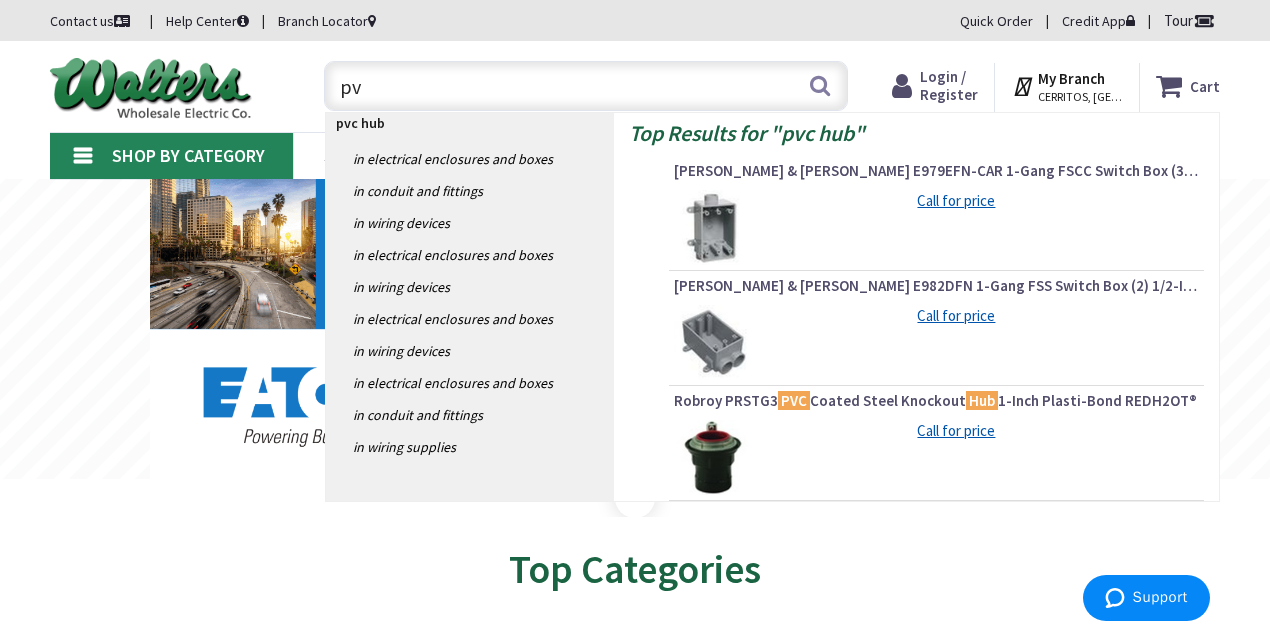 type on "p" 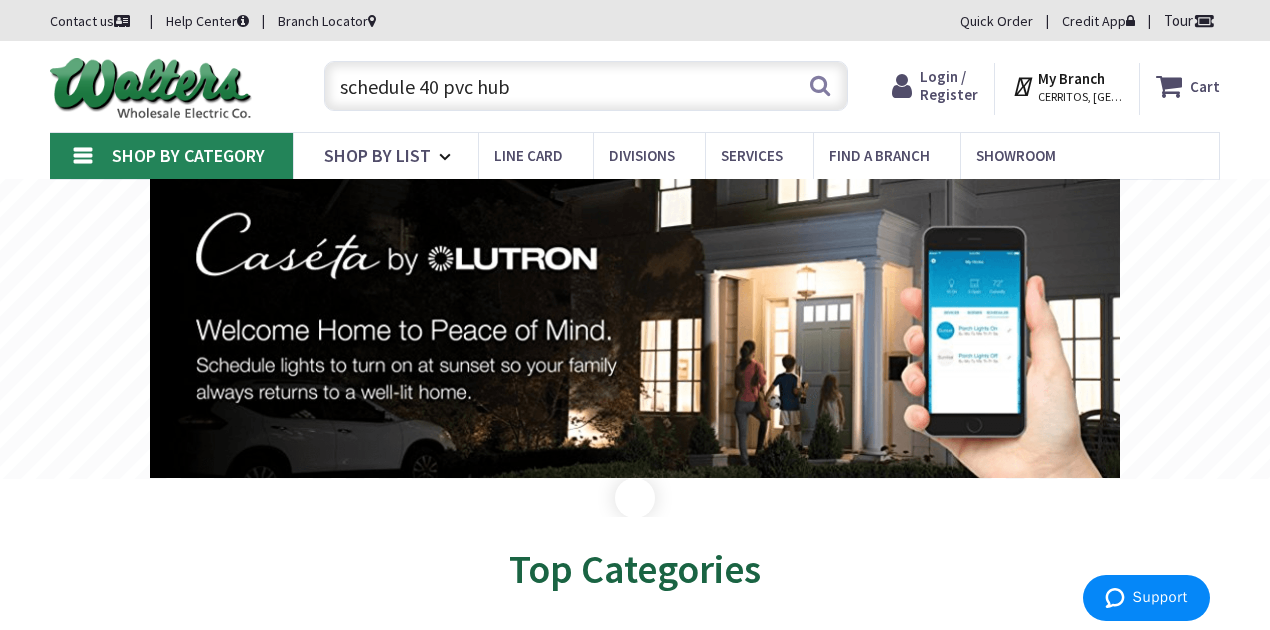 type on "schedule 40 pvc hub" 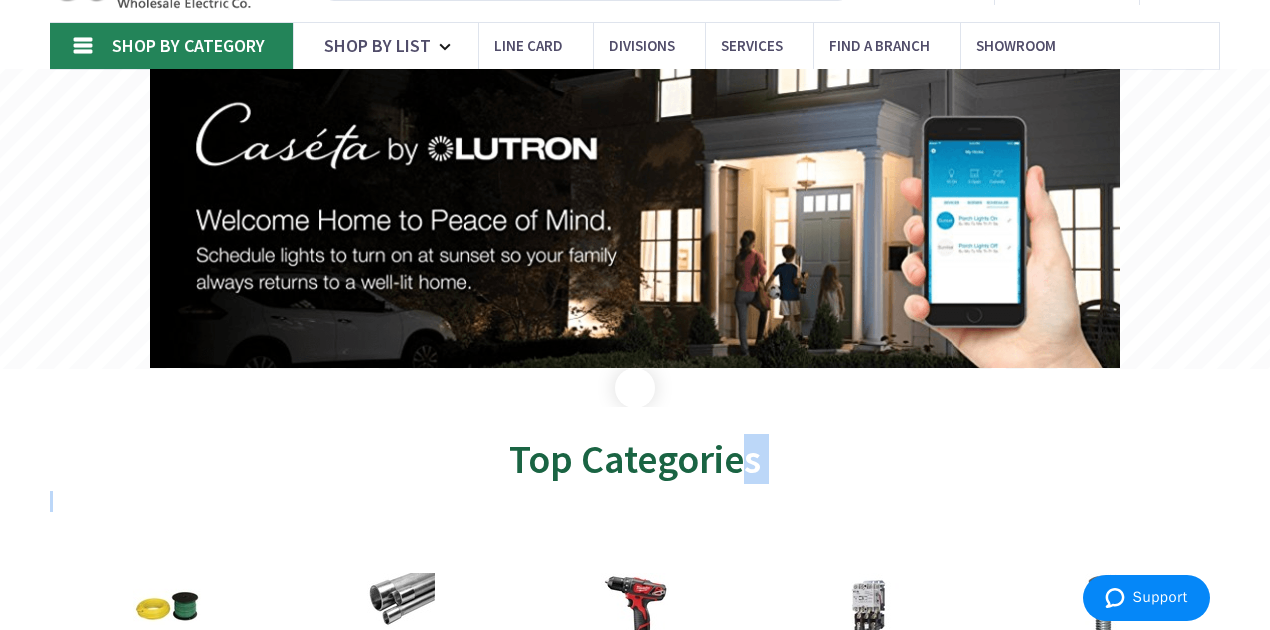 drag, startPoint x: 664, startPoint y: 609, endPoint x: 724, endPoint y: 634, distance: 65 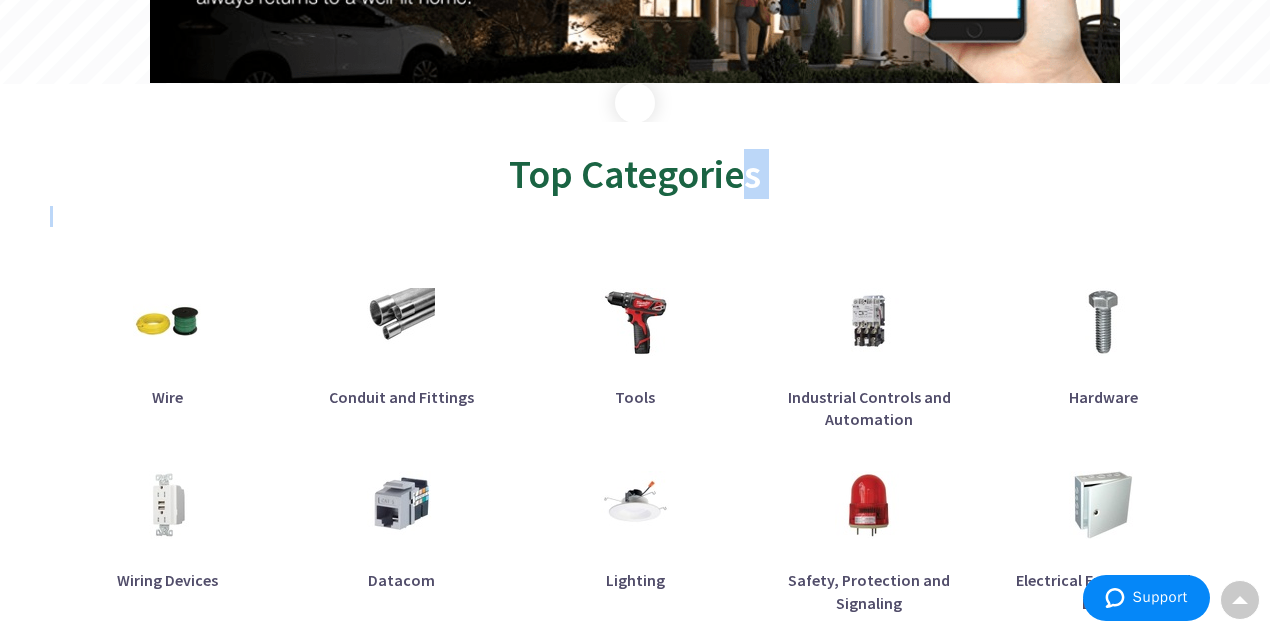 scroll, scrollTop: 528, scrollLeft: 0, axis: vertical 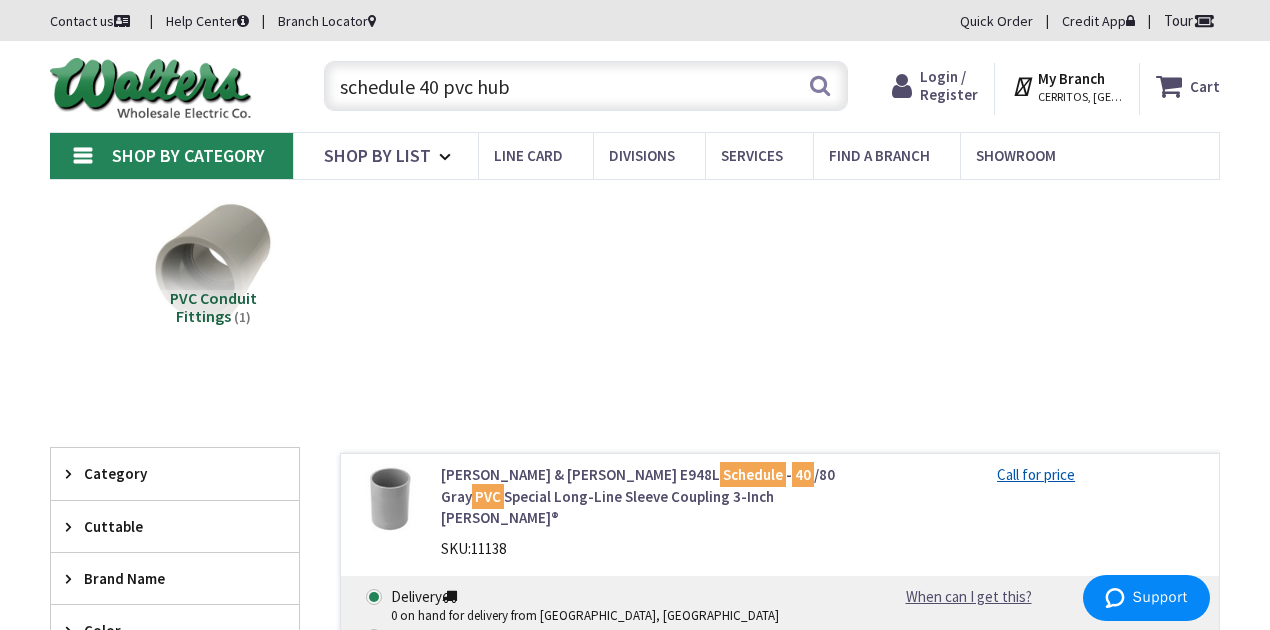 drag, startPoint x: 520, startPoint y: 84, endPoint x: 295, endPoint y: 86, distance: 225.0089 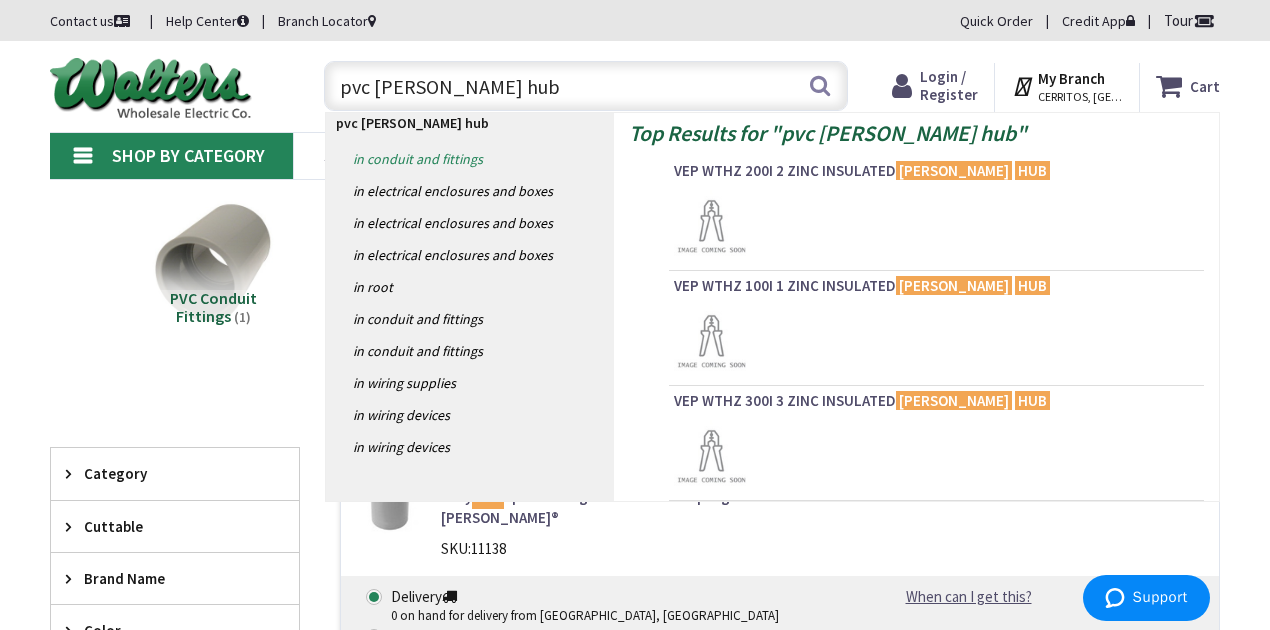 type on "pvc myers hub" 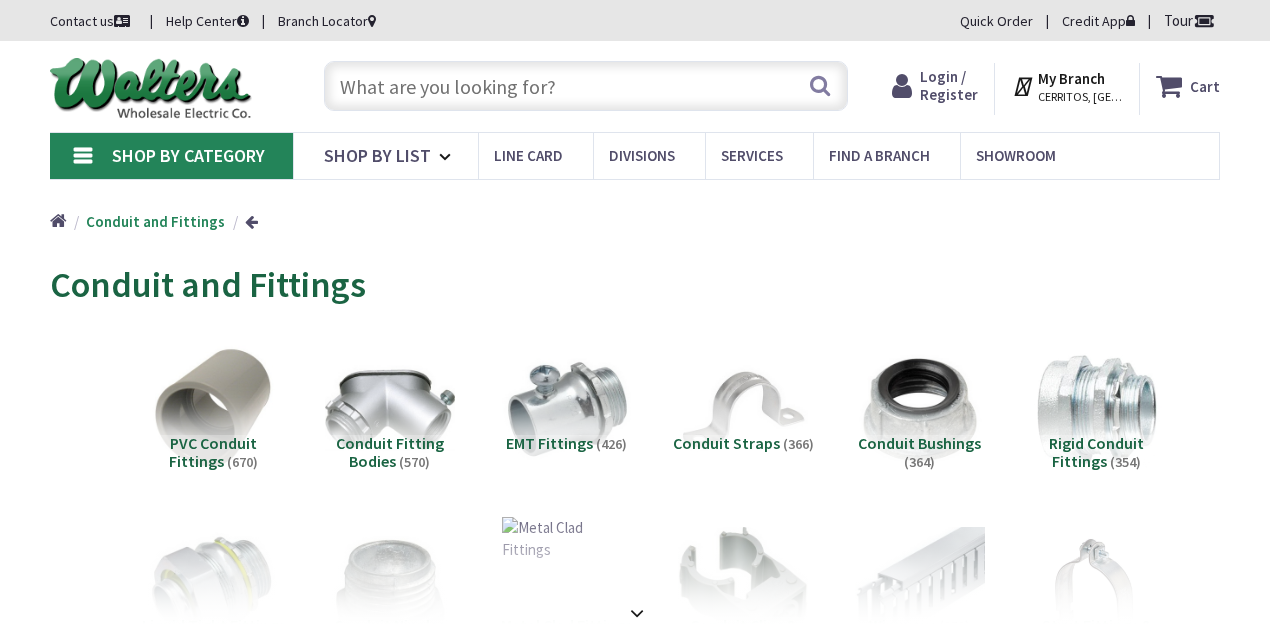 scroll, scrollTop: 0, scrollLeft: 0, axis: both 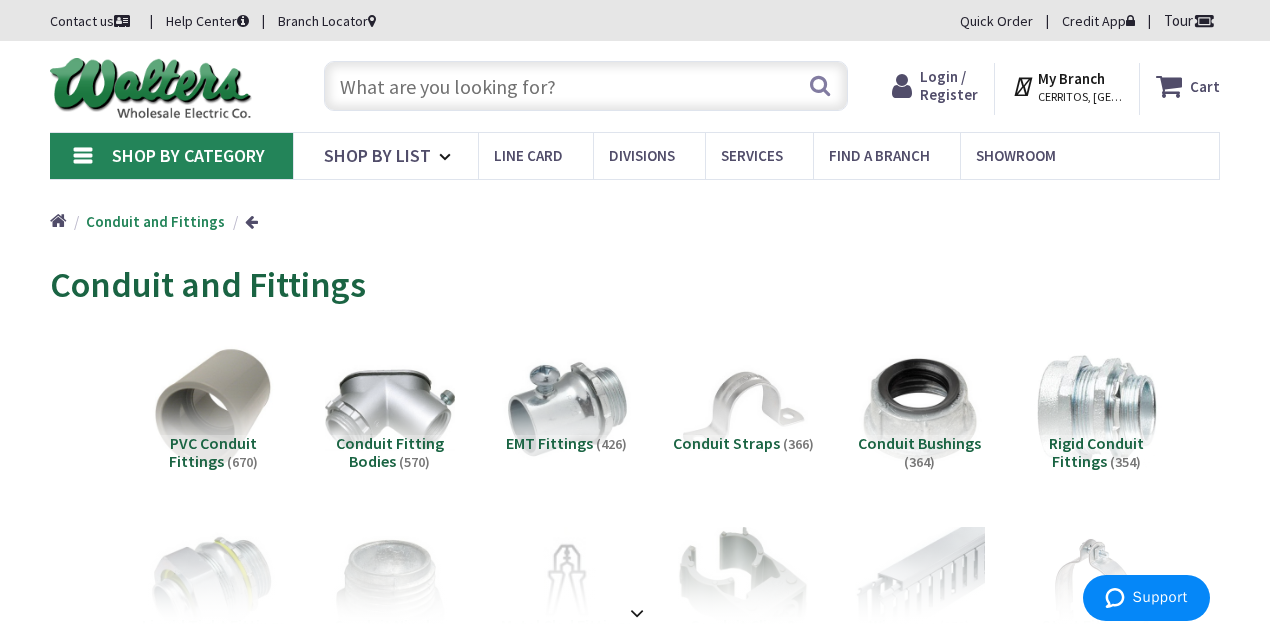 click on "PVC Conduit Fittings" at bounding box center (213, 452) 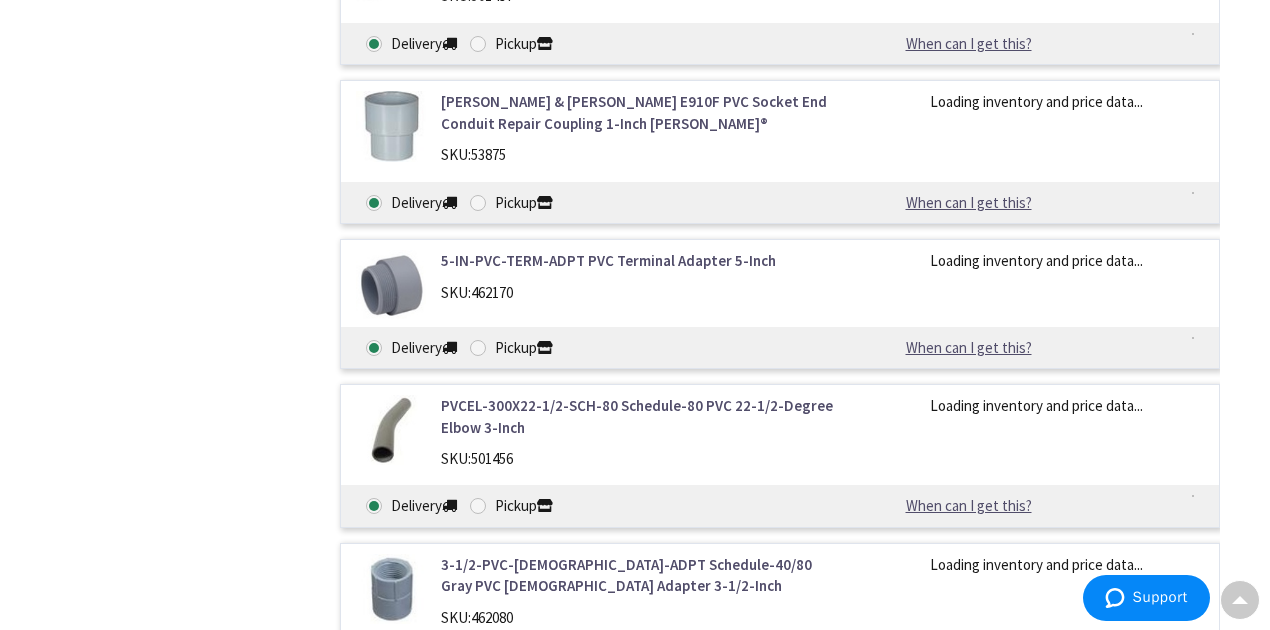 scroll, scrollTop: 32466, scrollLeft: 0, axis: vertical 